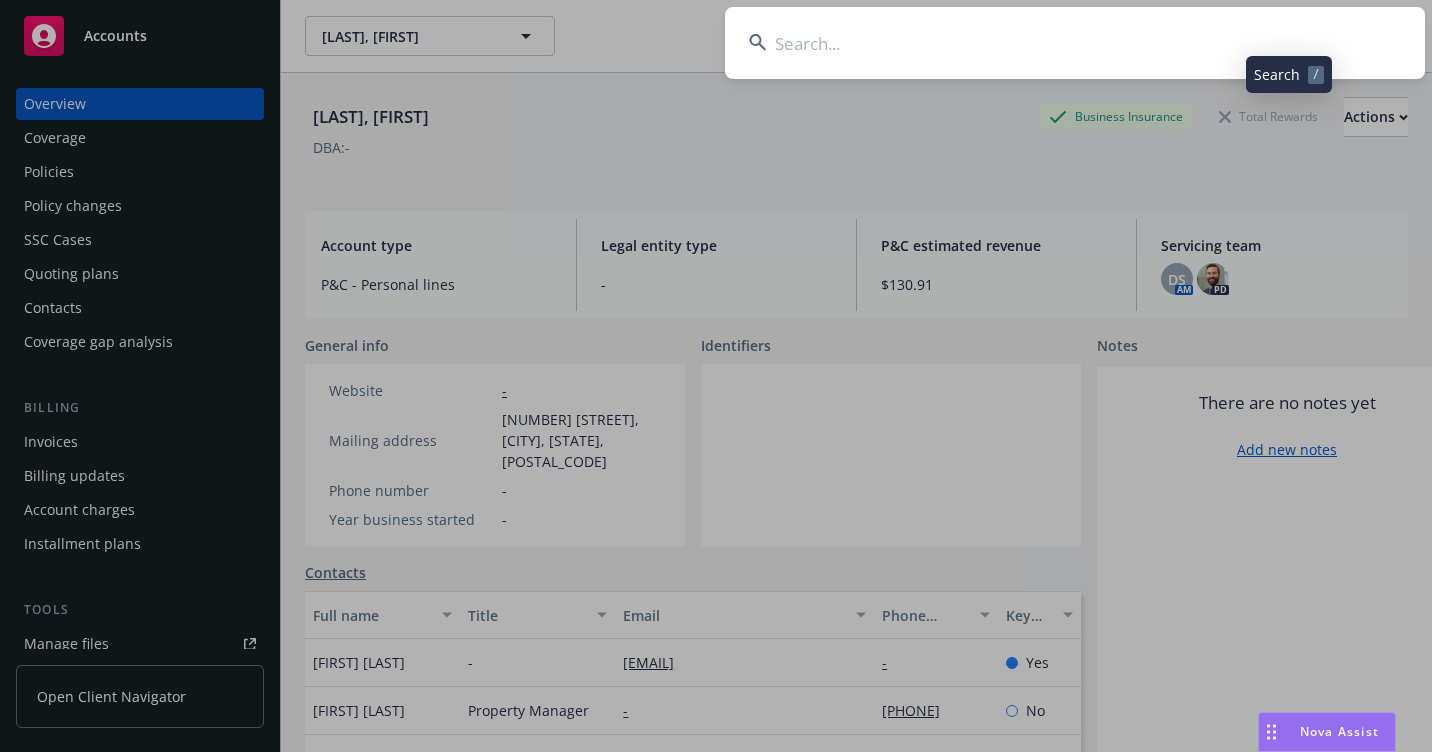 scroll, scrollTop: 0, scrollLeft: 0, axis: both 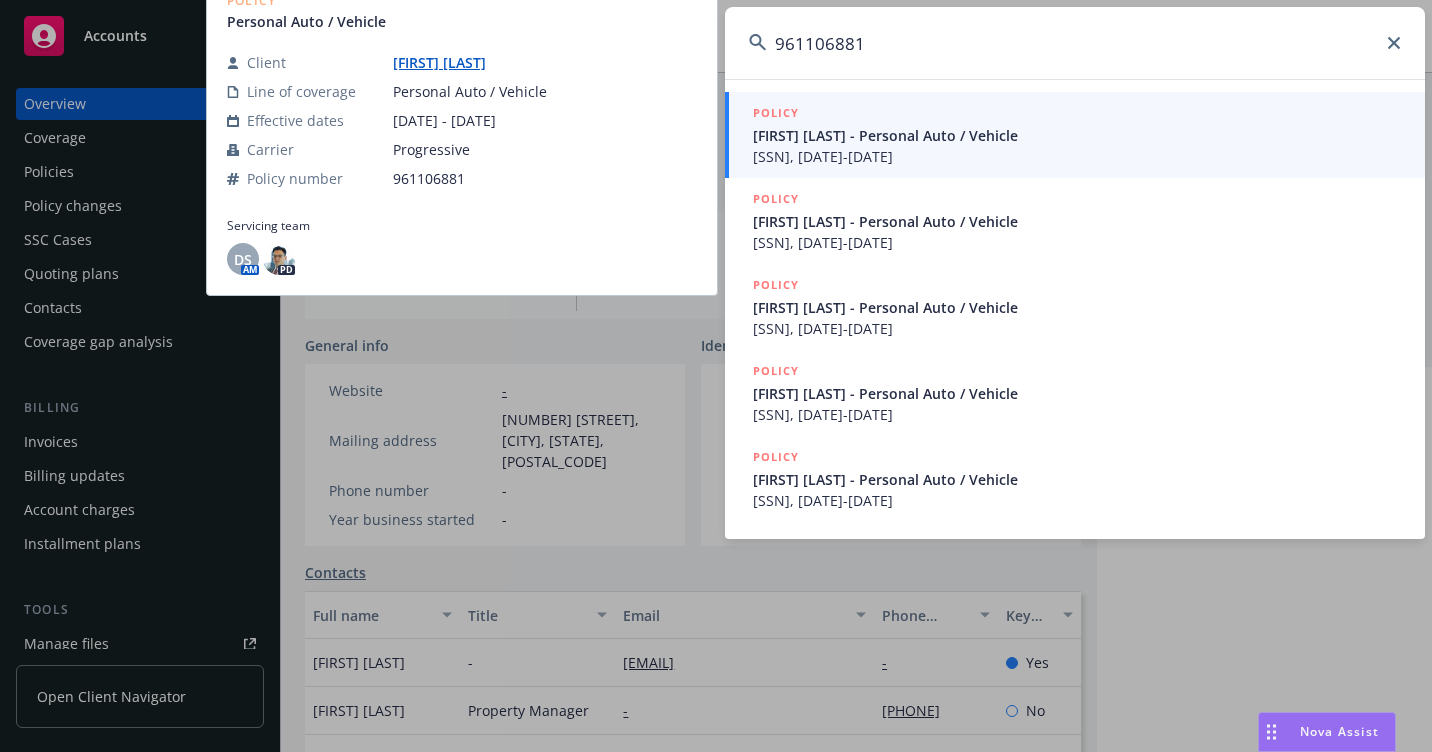 type on "961106881" 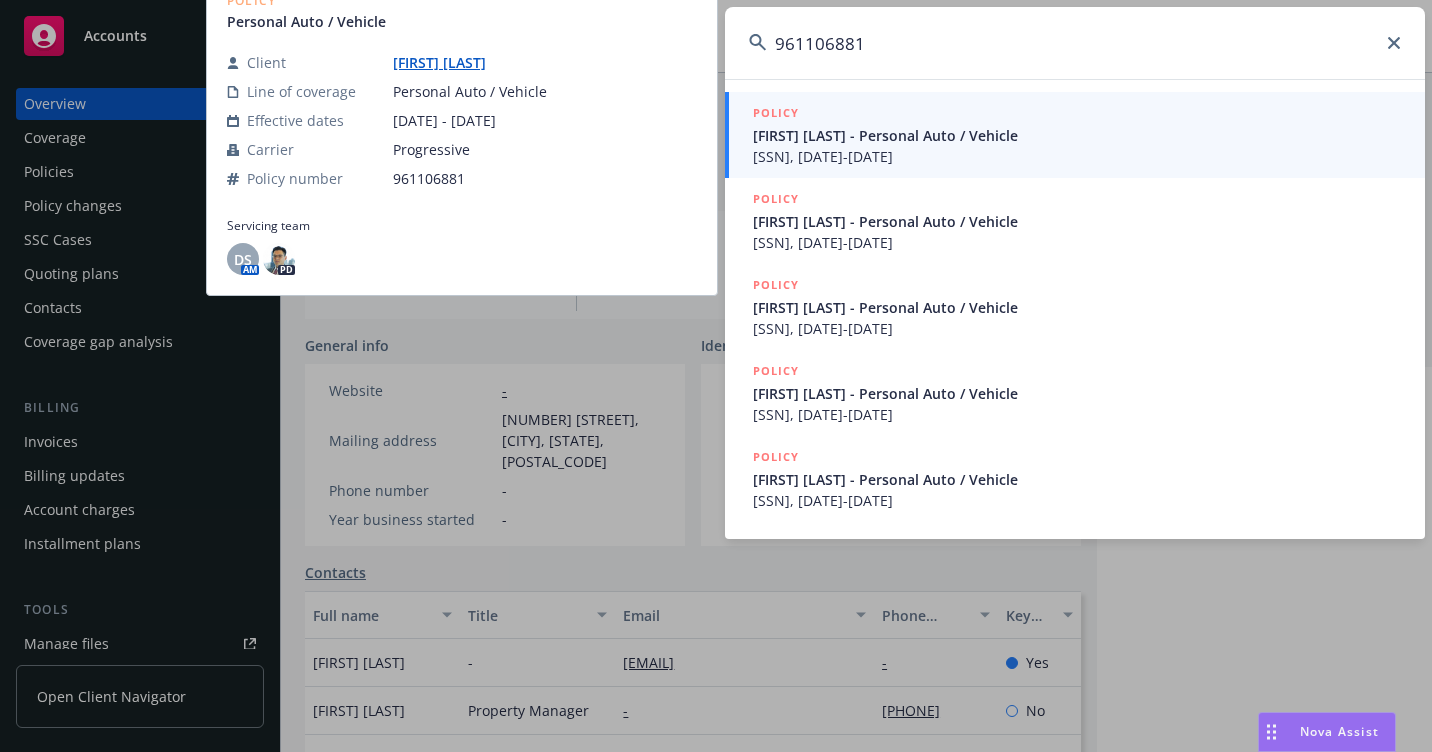 click on "[FIRST] [LAST] - Personal Auto / Vehicle" at bounding box center [1077, 135] 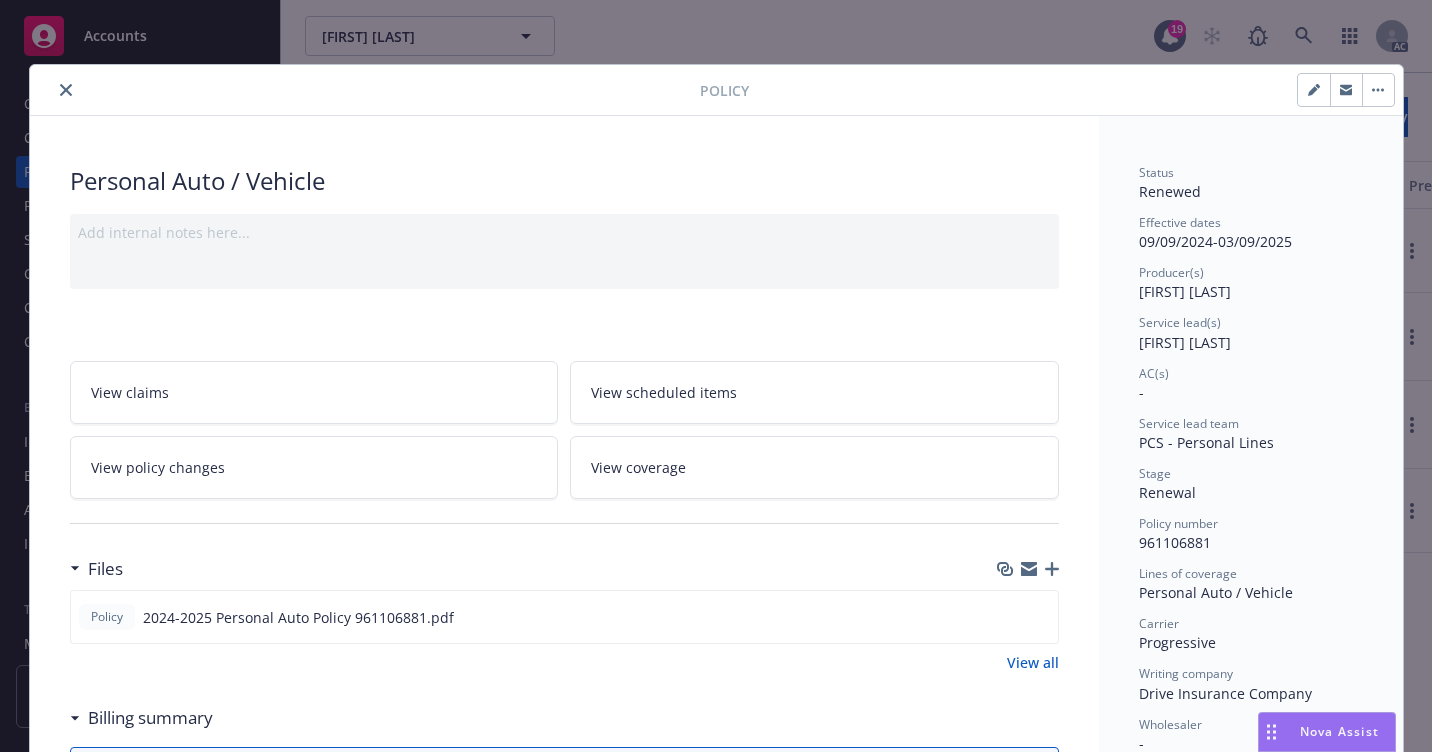 click at bounding box center [66, 90] 